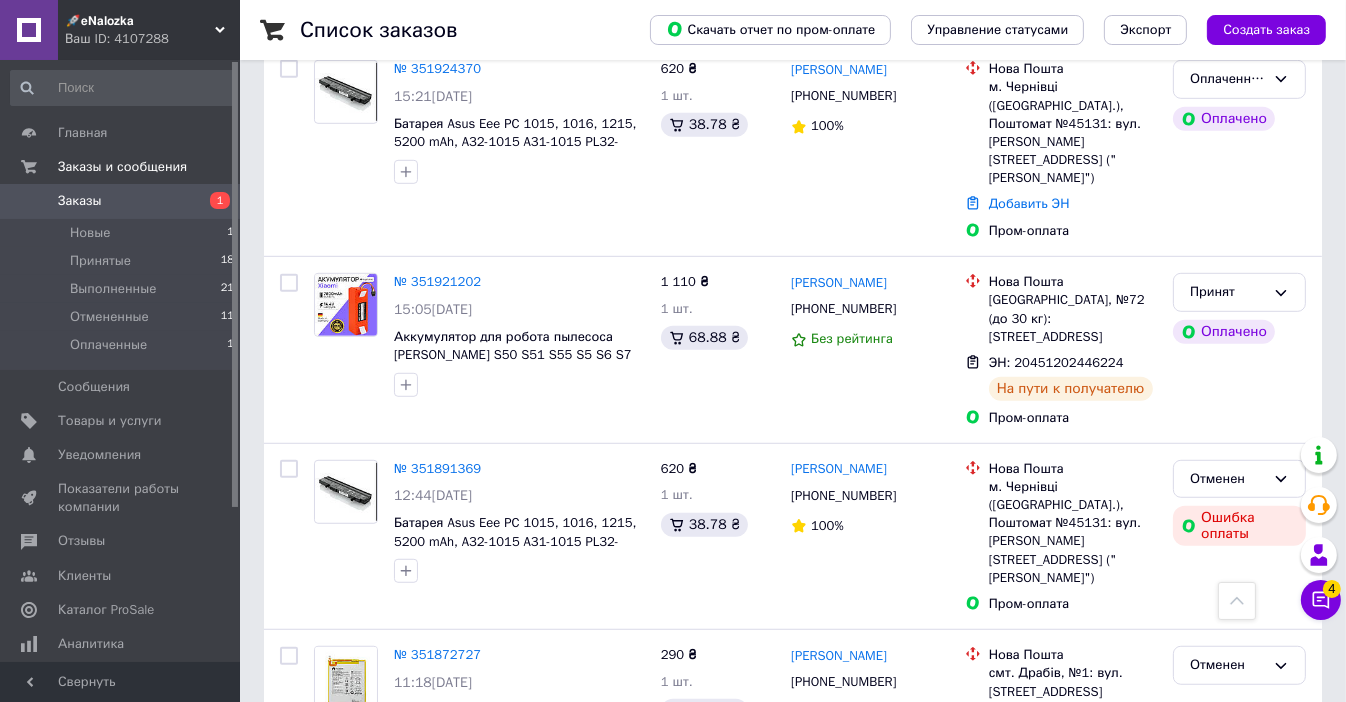 scroll, scrollTop: 1111, scrollLeft: 0, axis: vertical 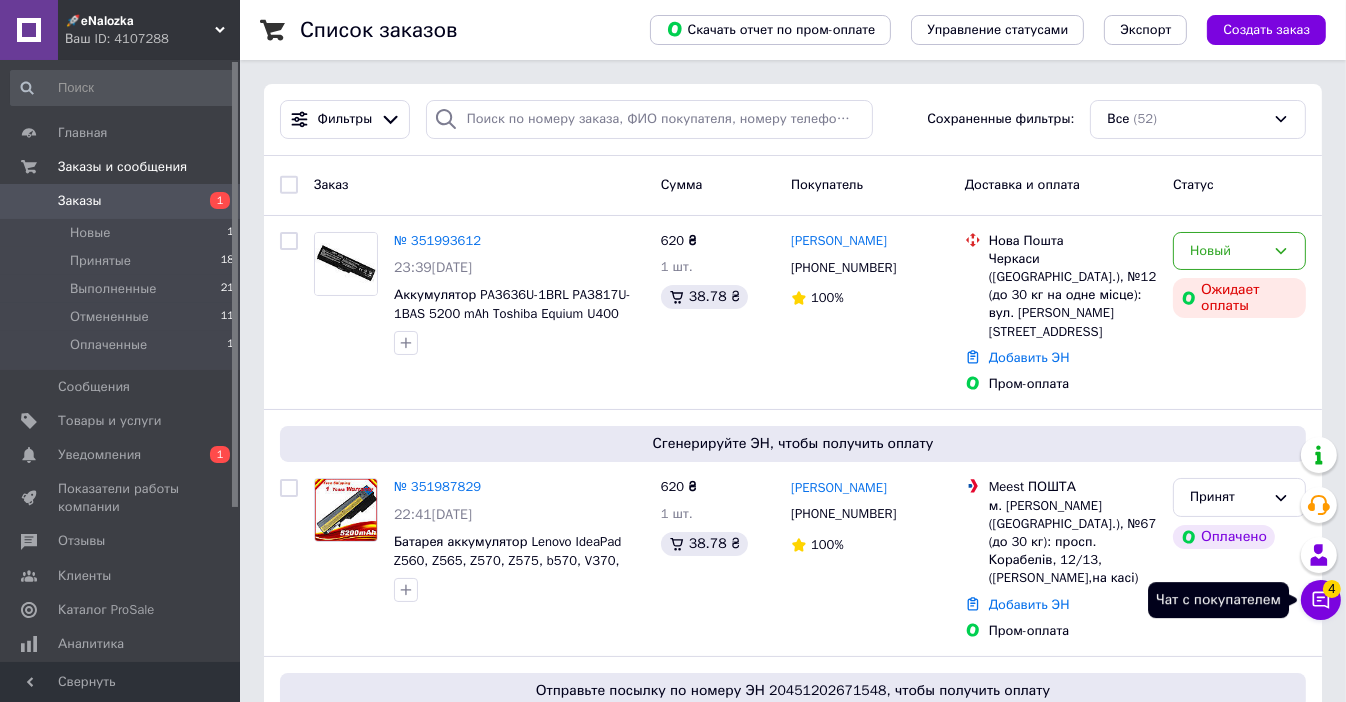 click 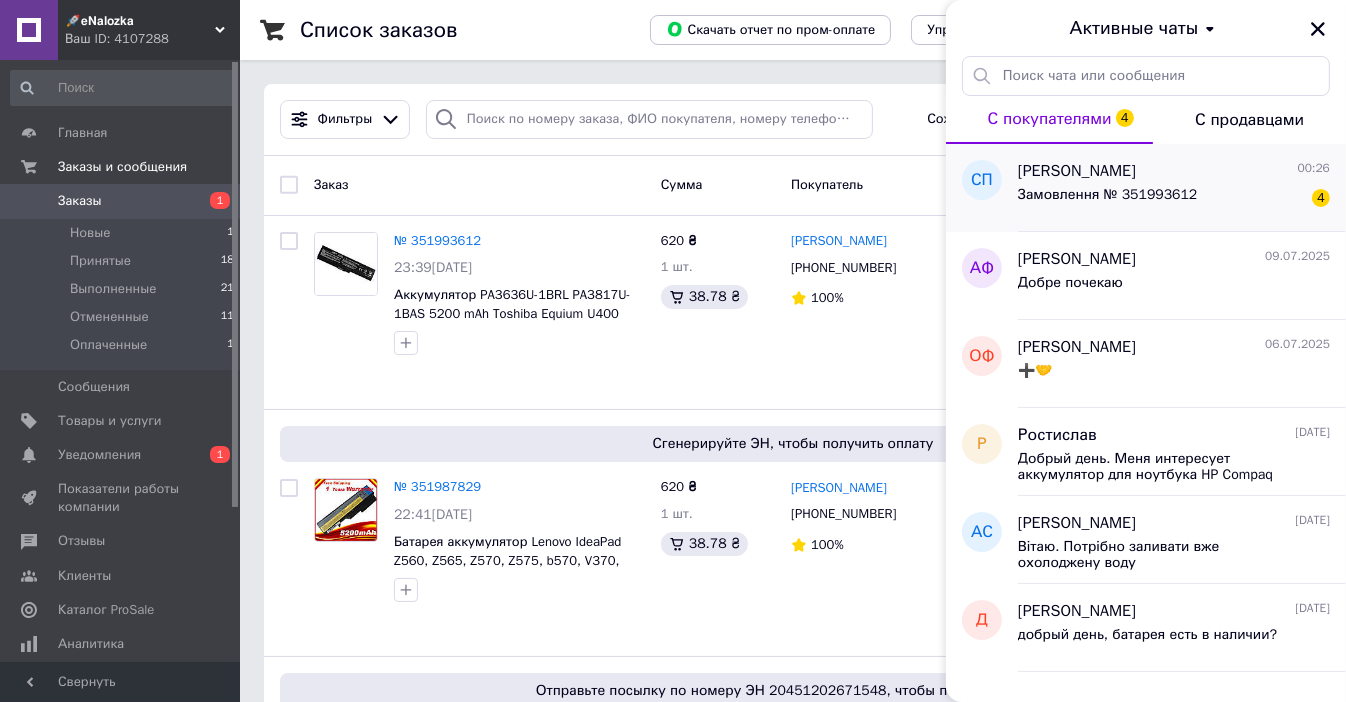 click on "Замовлення
№ 351993612" at bounding box center [1107, 195] 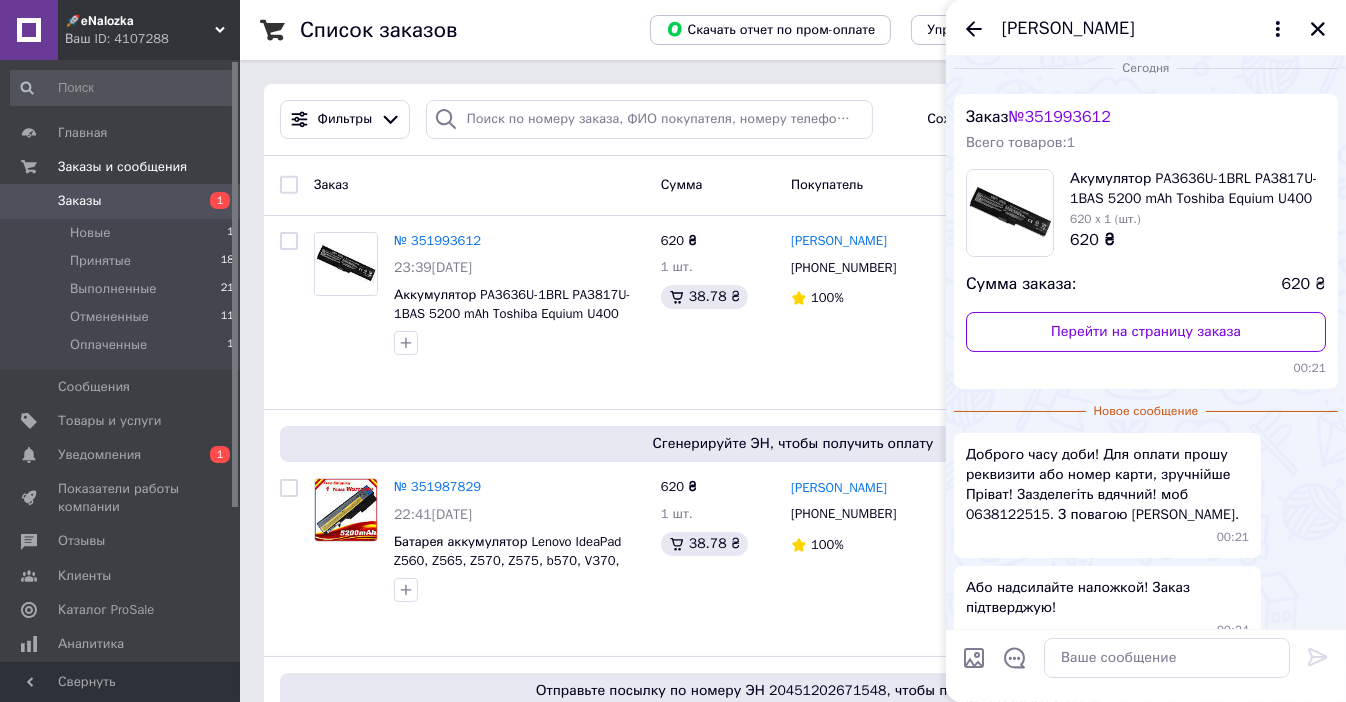 scroll, scrollTop: 0, scrollLeft: 0, axis: both 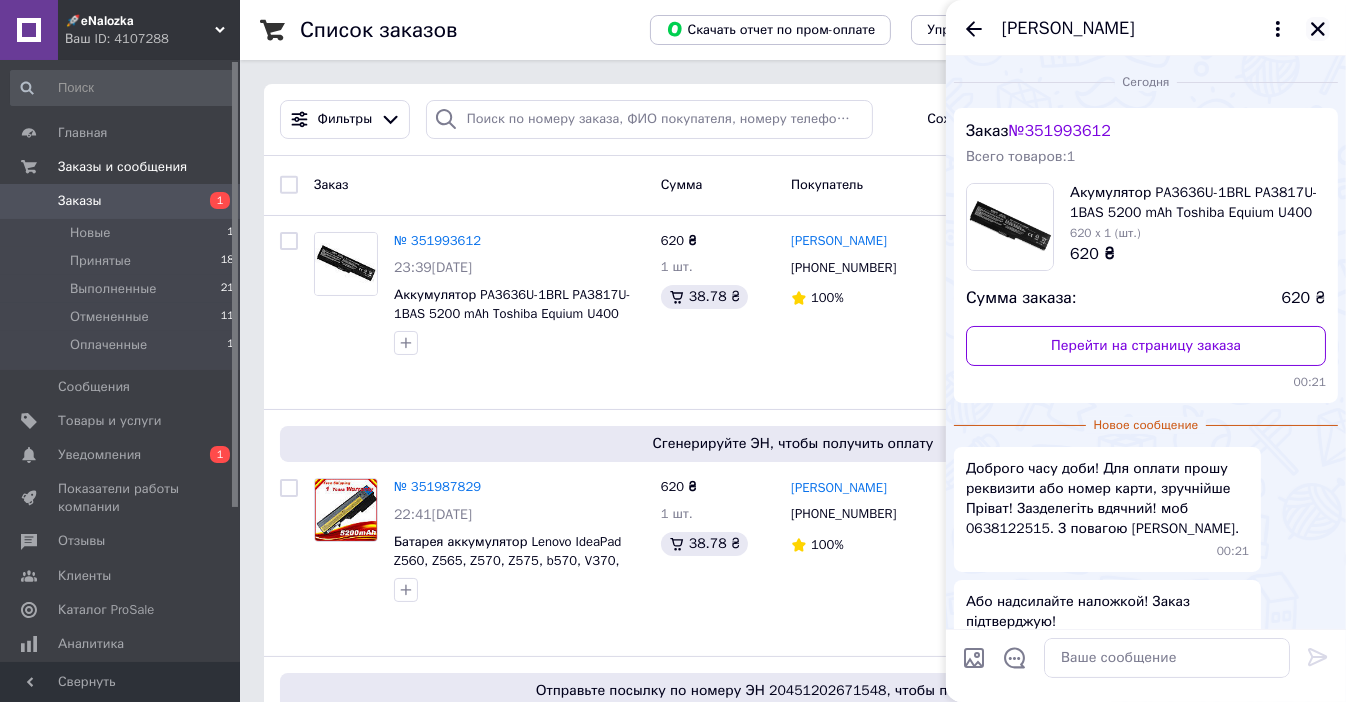 click 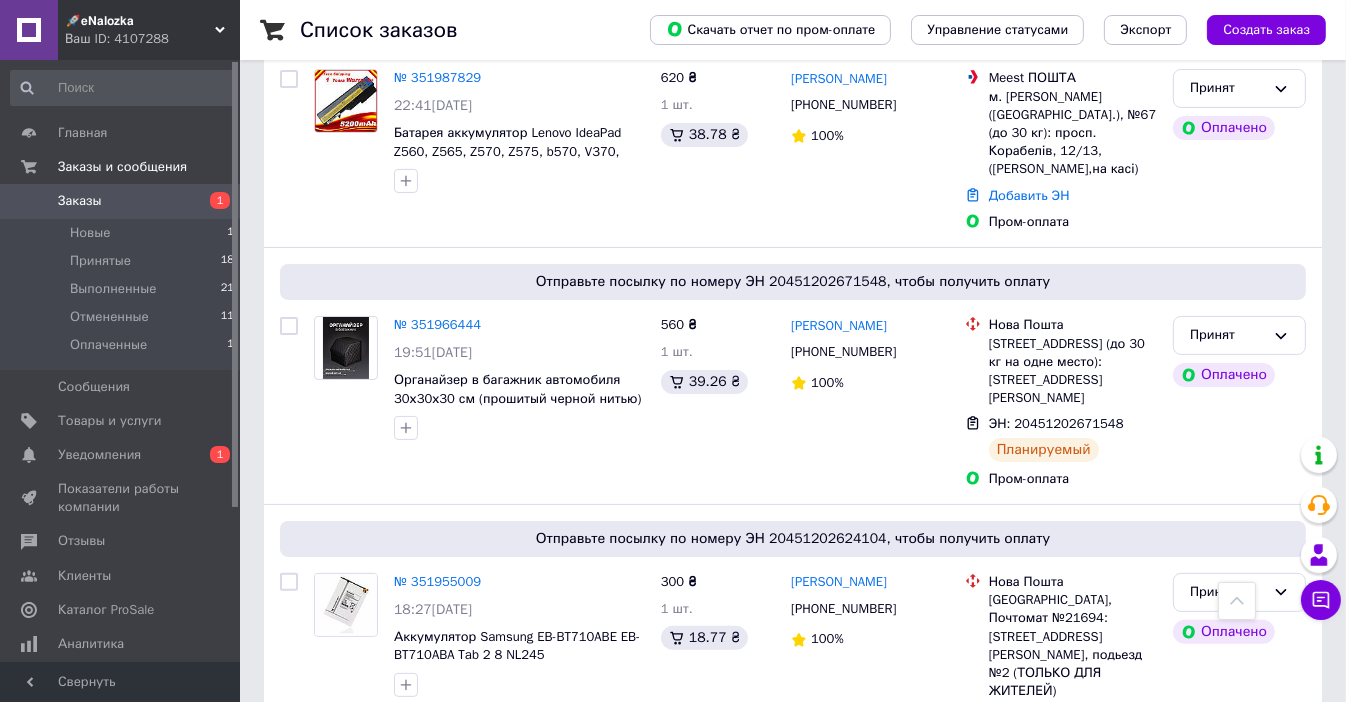 scroll, scrollTop: 0, scrollLeft: 0, axis: both 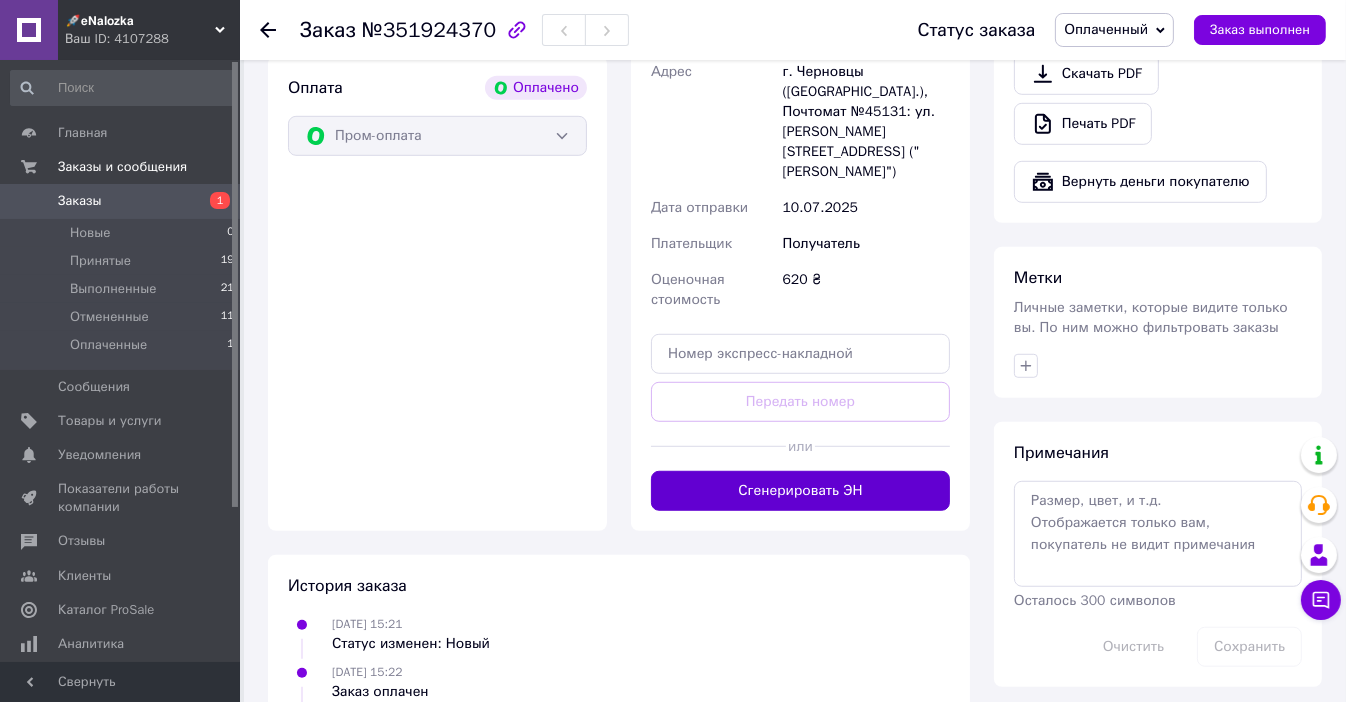 click on "Сгенерировать ЭН" at bounding box center (800, 491) 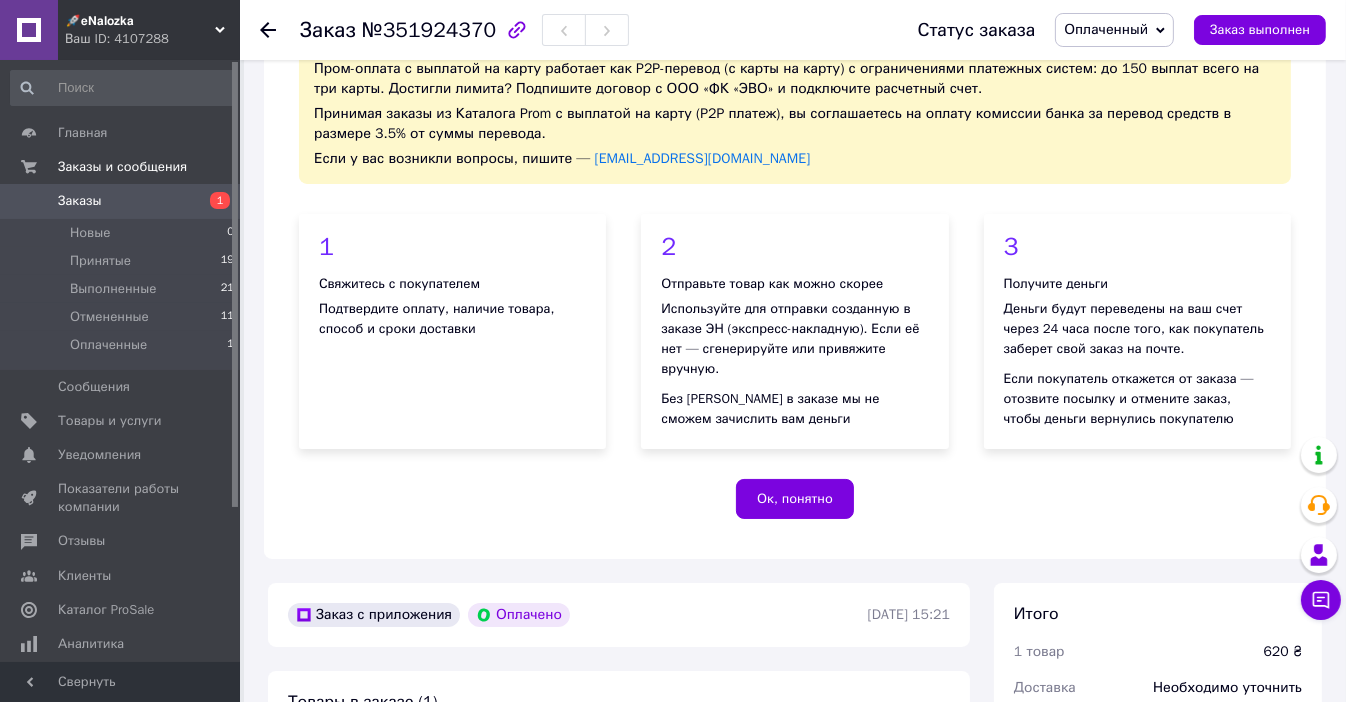 type 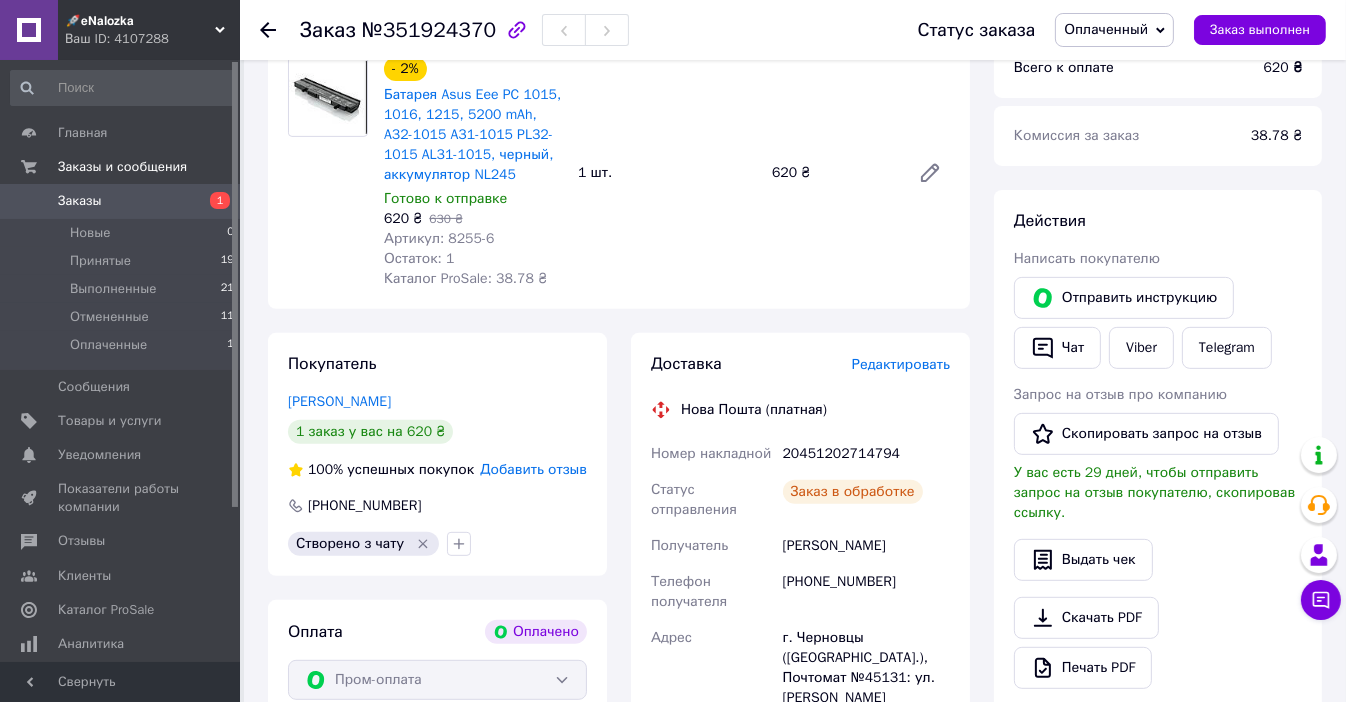 scroll, scrollTop: 775, scrollLeft: 0, axis: vertical 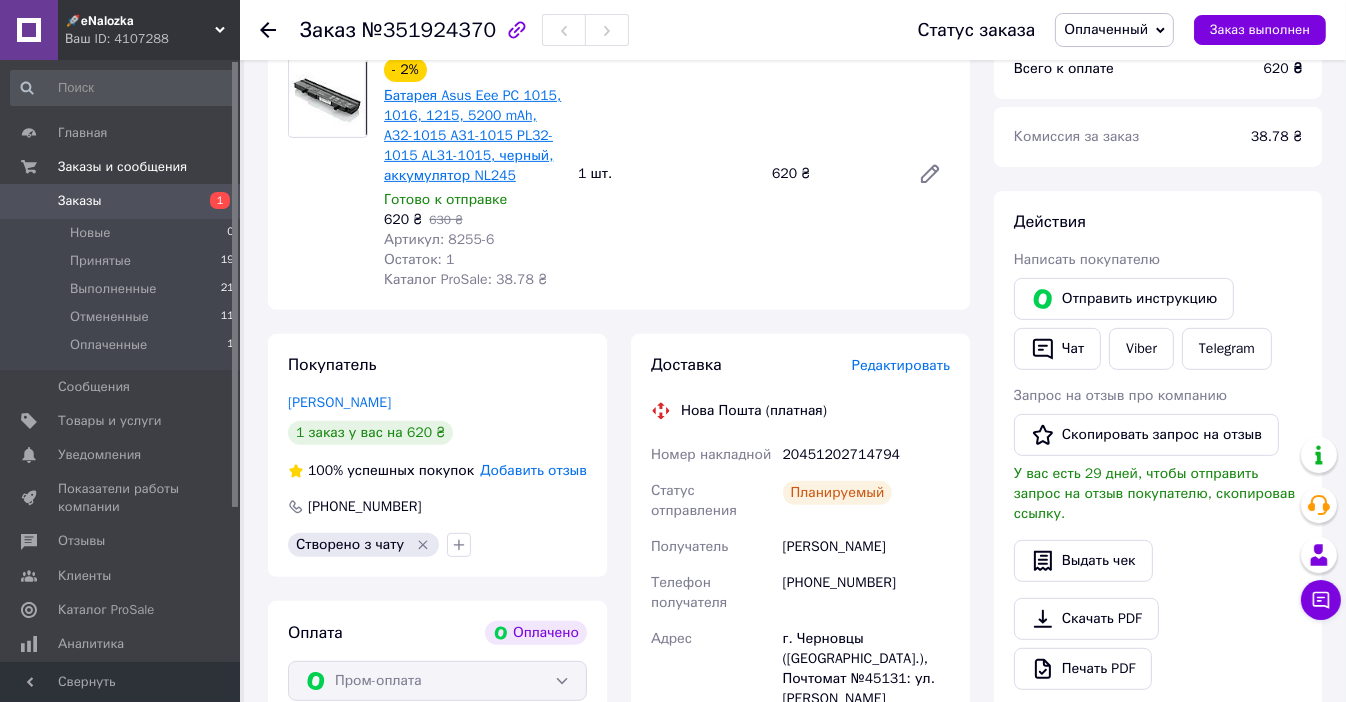 click on "Батарея Asus Eee PC 1015, 1016, 1215, 5200 mAh, A32-1015 A31-1015 PL32-1015 AL31-1015, черный, аккумулятор NL245" at bounding box center [472, 135] 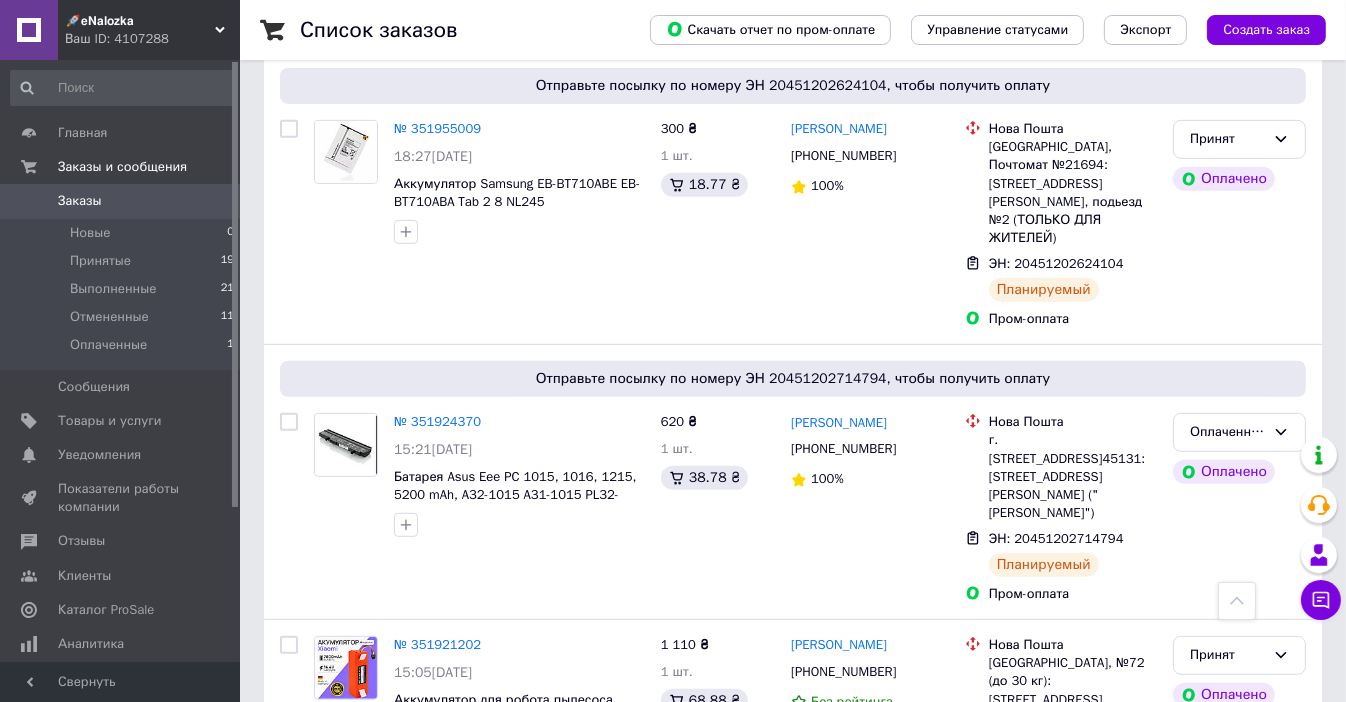scroll, scrollTop: 897, scrollLeft: 0, axis: vertical 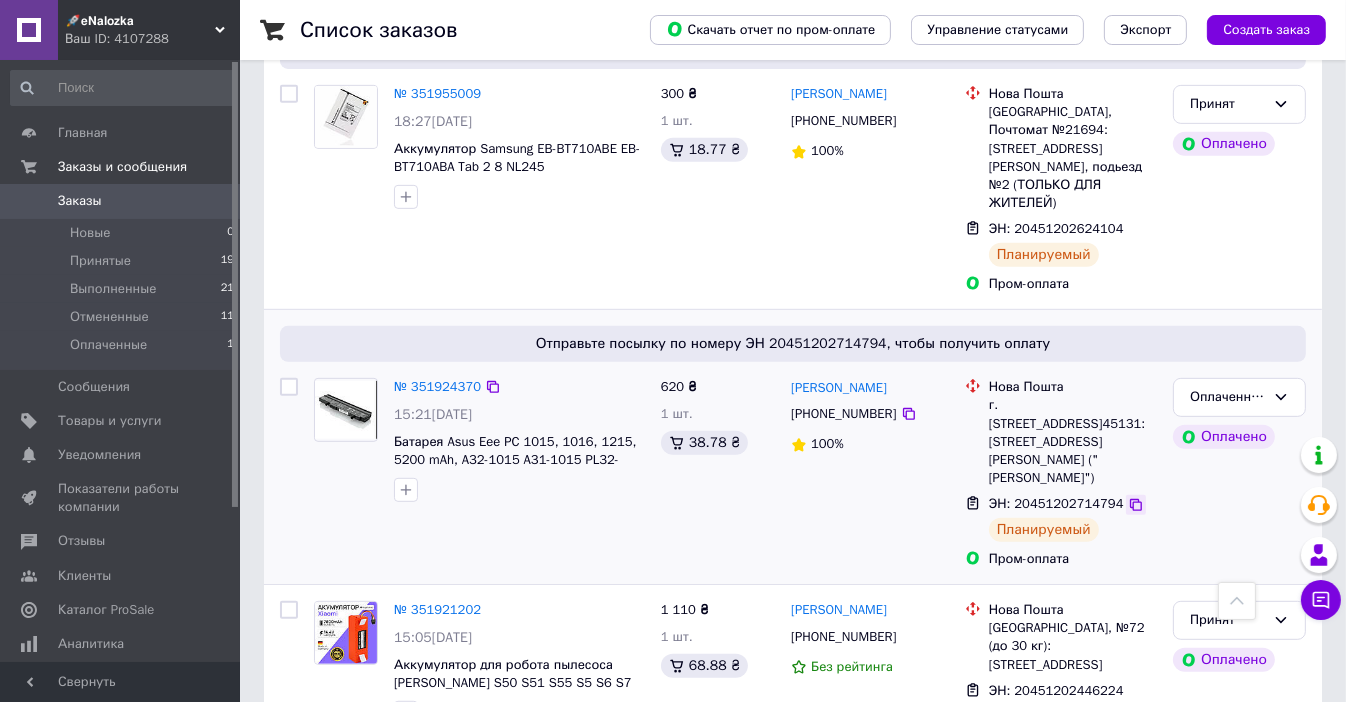 click 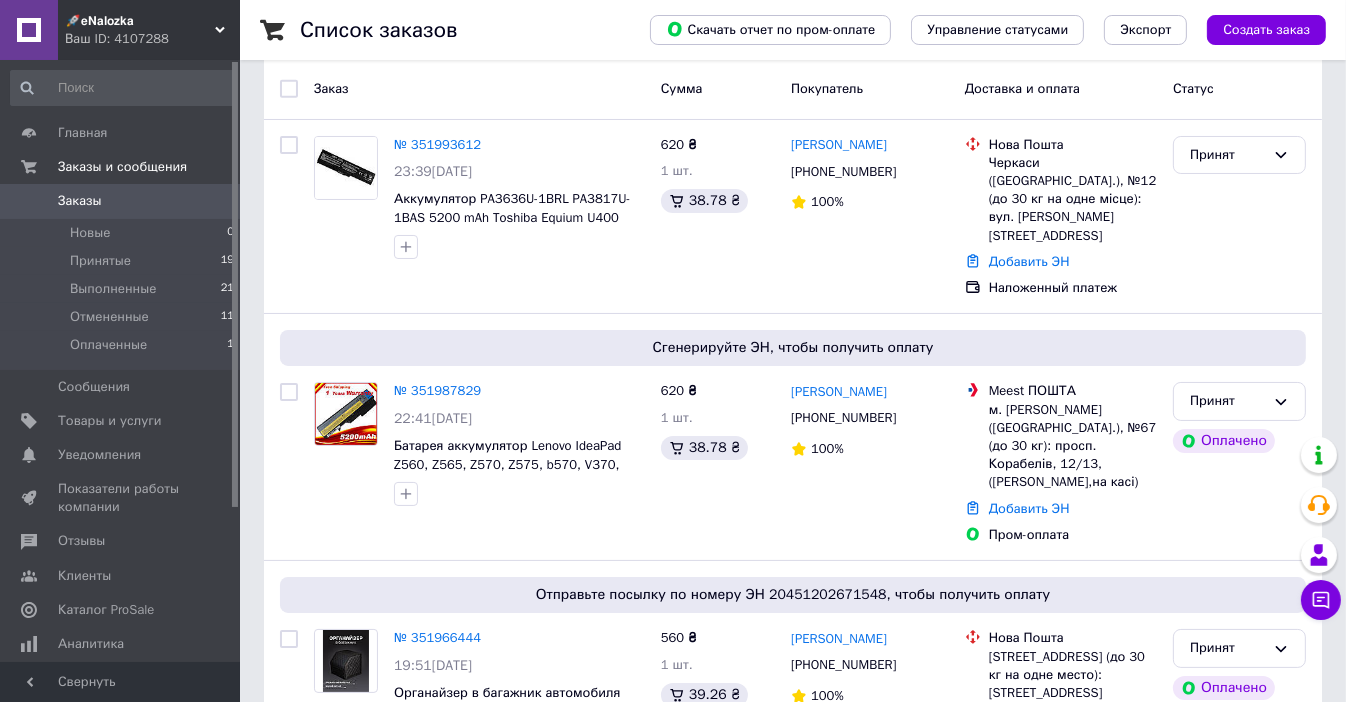 scroll, scrollTop: 97, scrollLeft: 0, axis: vertical 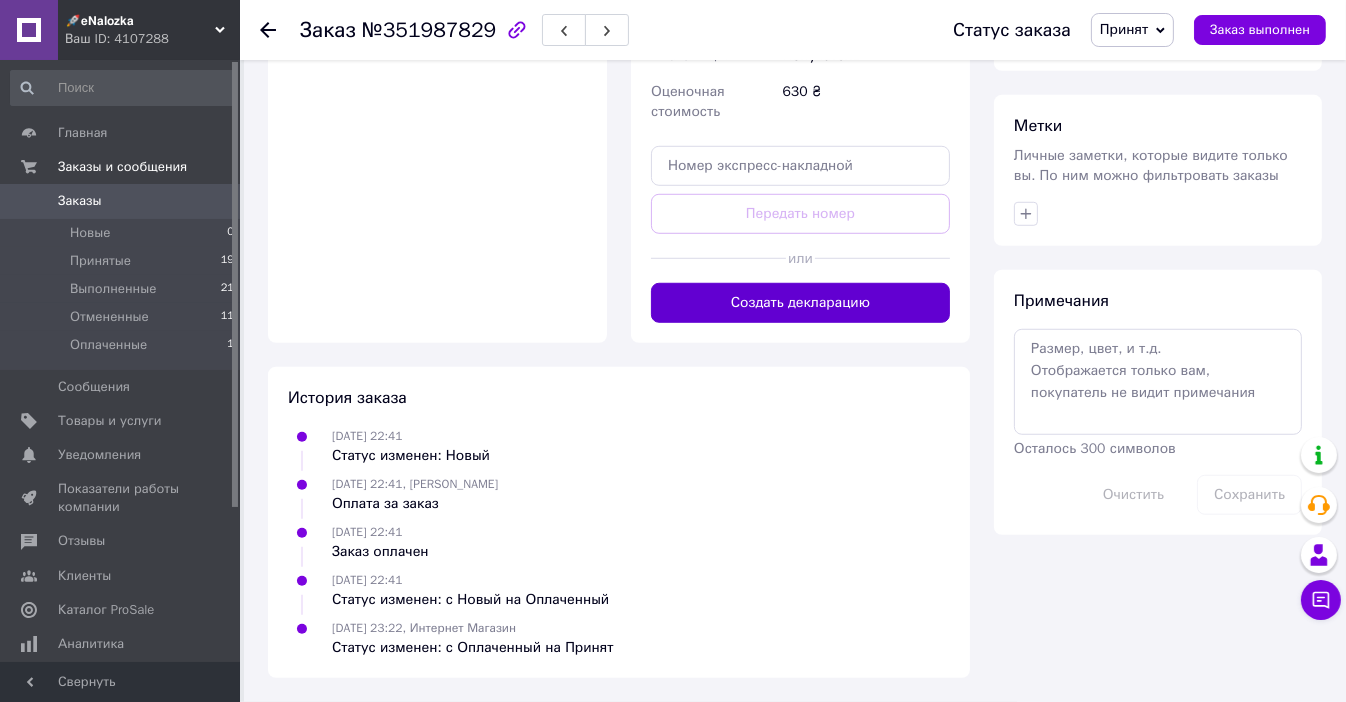click on "Создать декларацию" at bounding box center [800, 303] 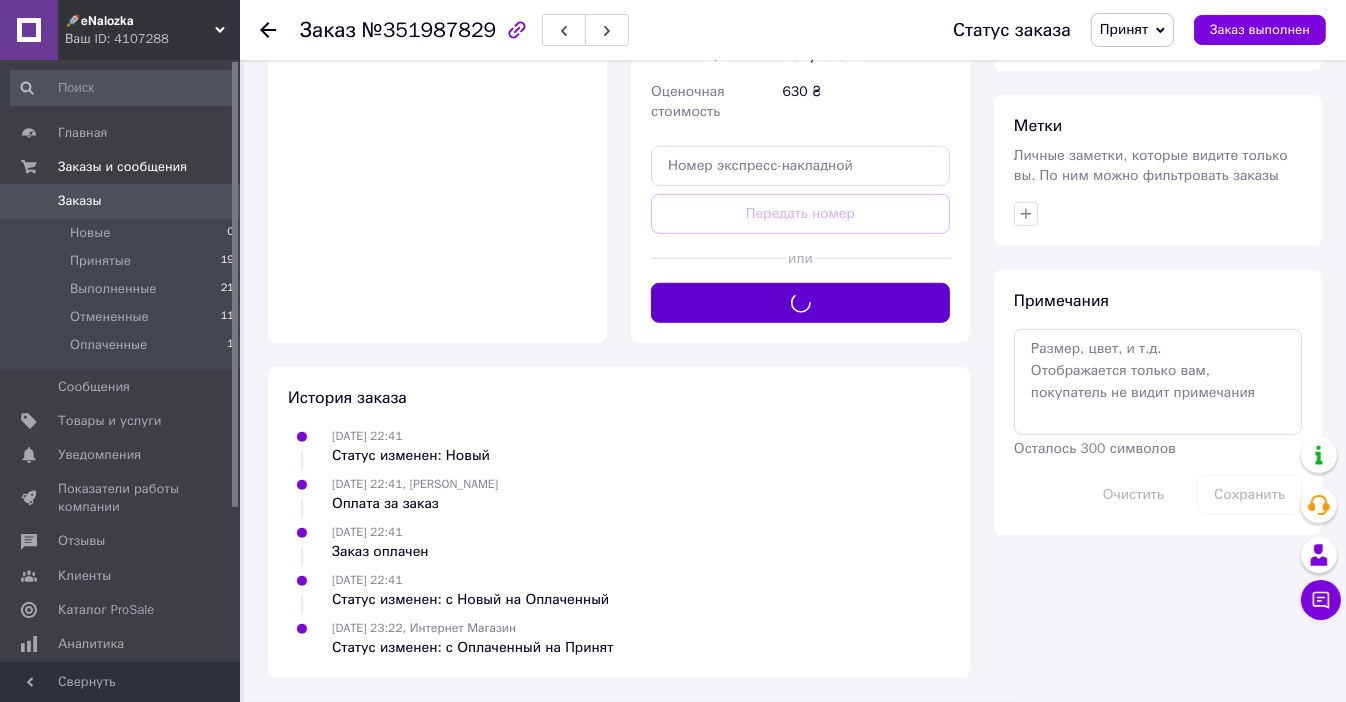 scroll, scrollTop: 1310, scrollLeft: 0, axis: vertical 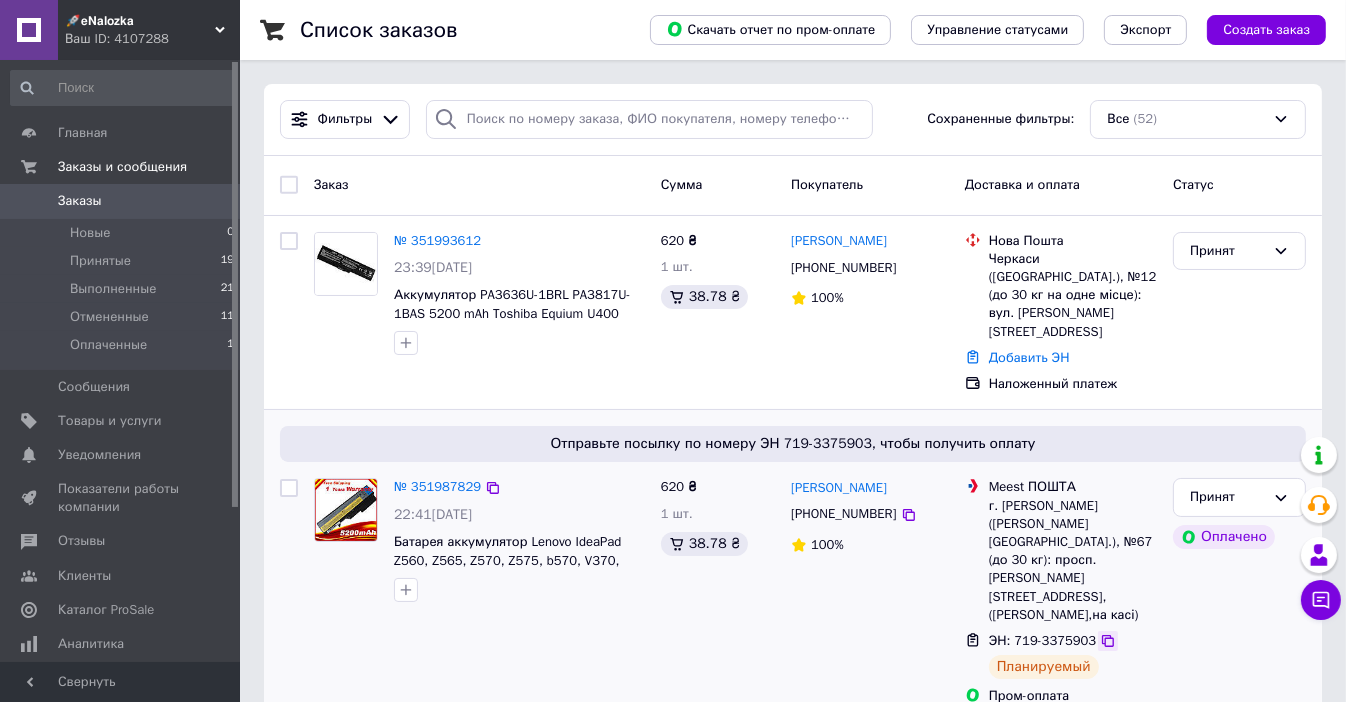 click at bounding box center (1108, 641) 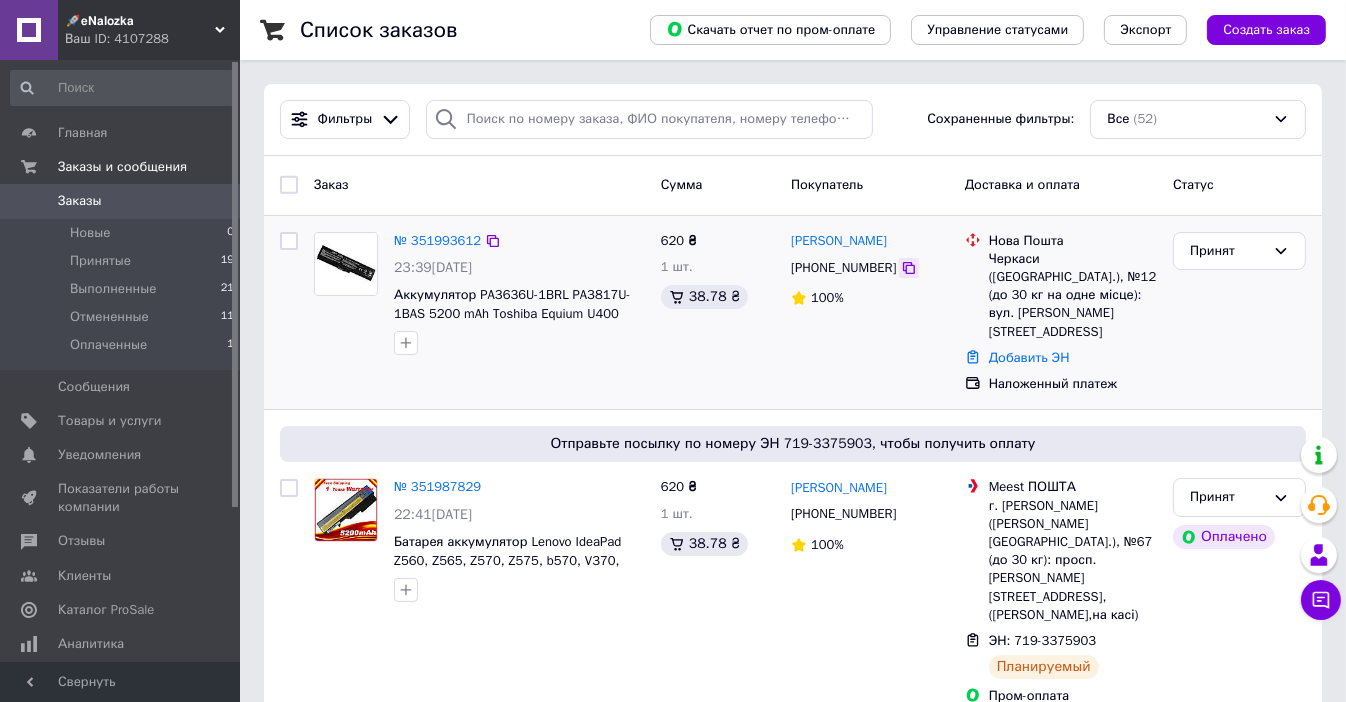click 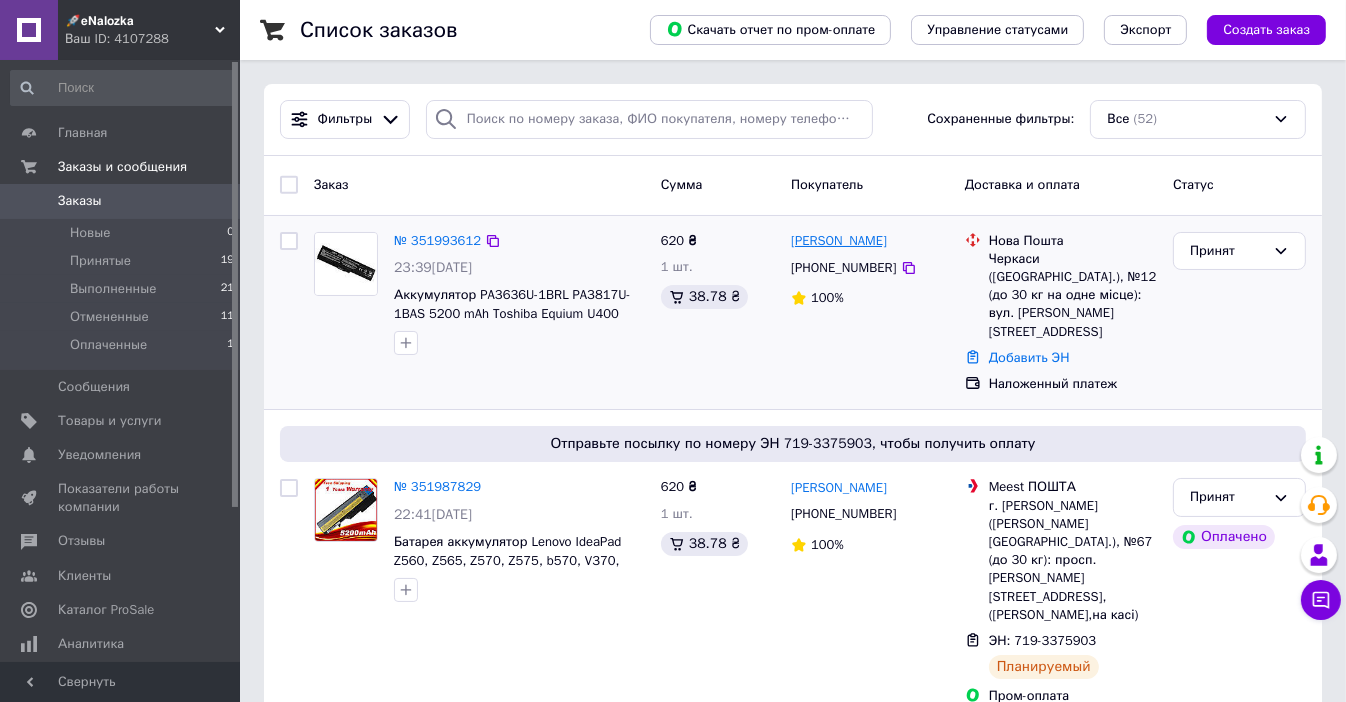 drag, startPoint x: 886, startPoint y: 240, endPoint x: 834, endPoint y: 239, distance: 52.009613 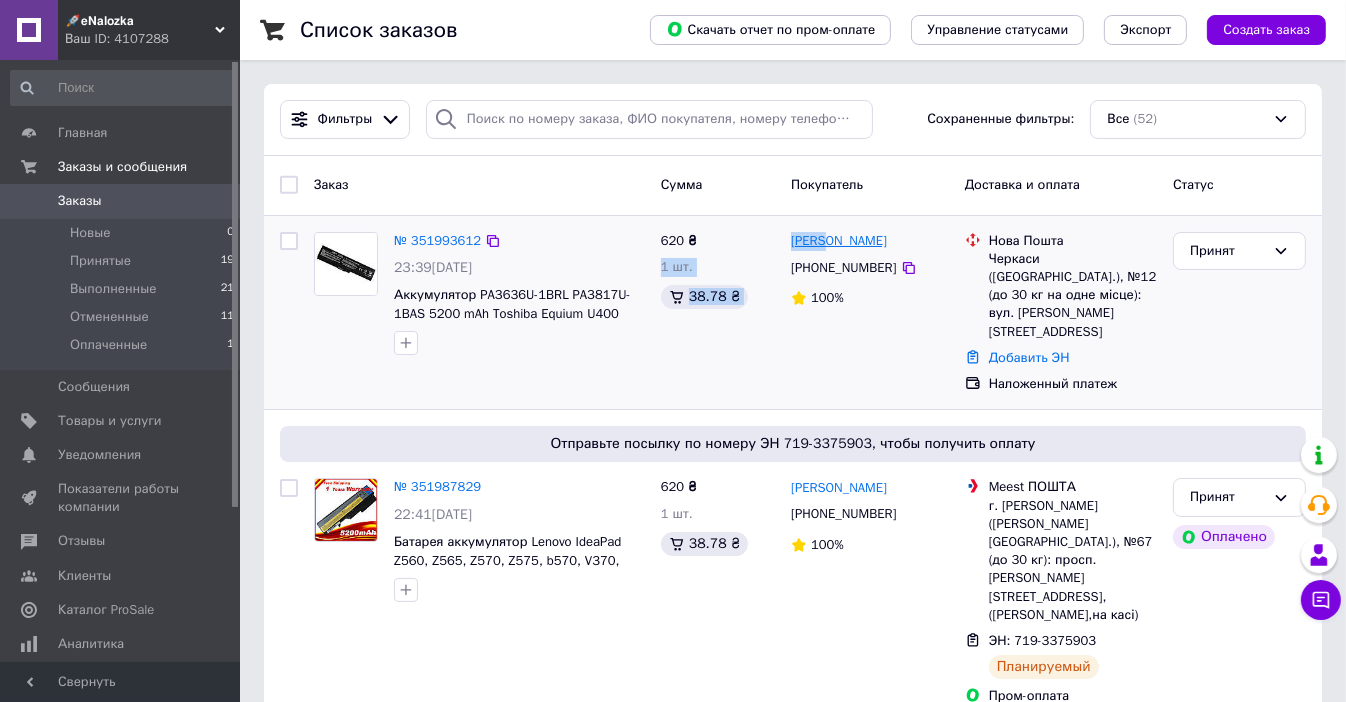 drag, startPoint x: 782, startPoint y: 231, endPoint x: 823, endPoint y: 233, distance: 41.04875 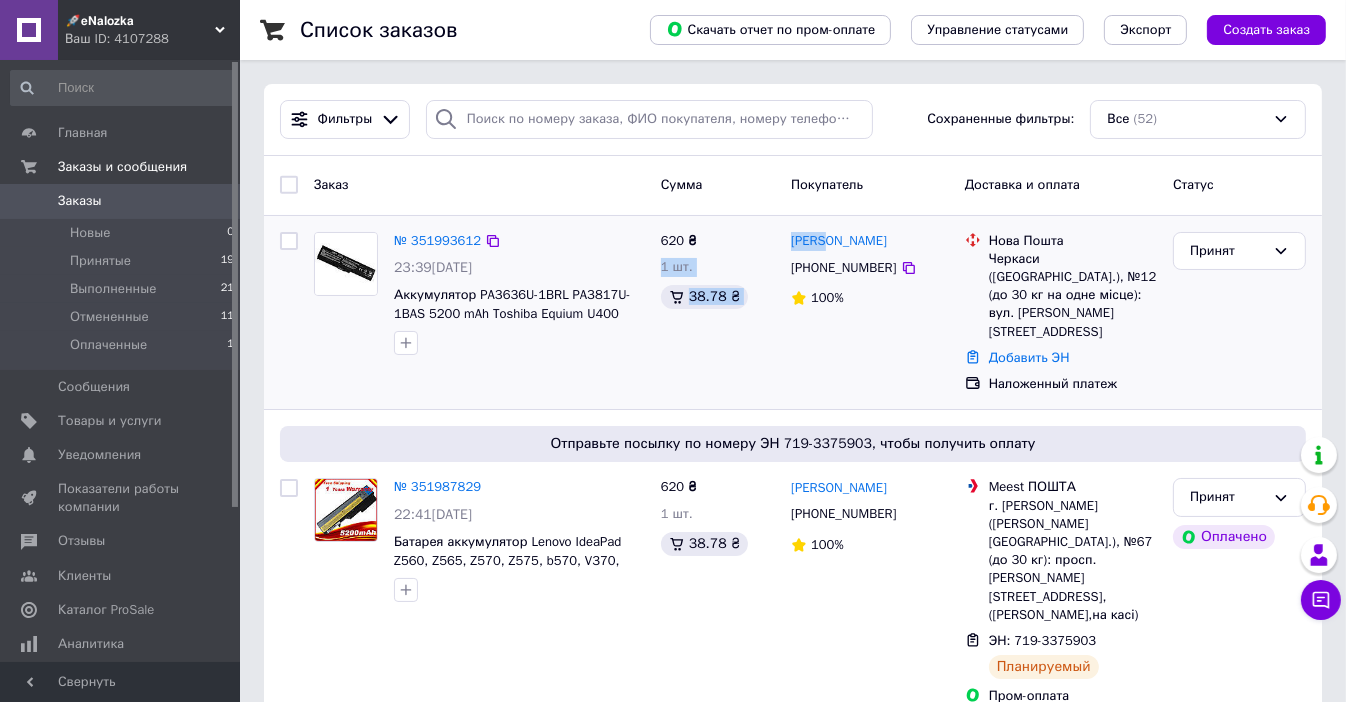 click on "Сергій Поляков +380638122518 100%" at bounding box center [870, 313] 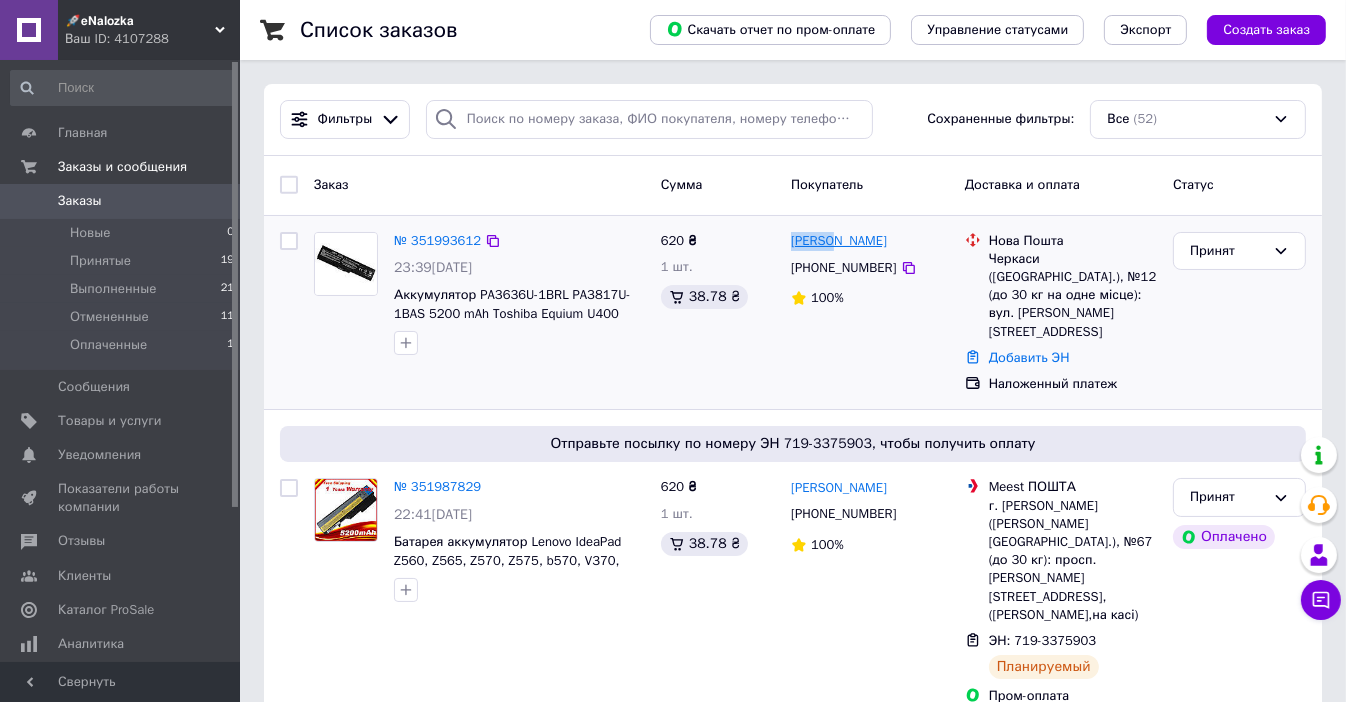 drag, startPoint x: 787, startPoint y: 238, endPoint x: 830, endPoint y: 240, distance: 43.046486 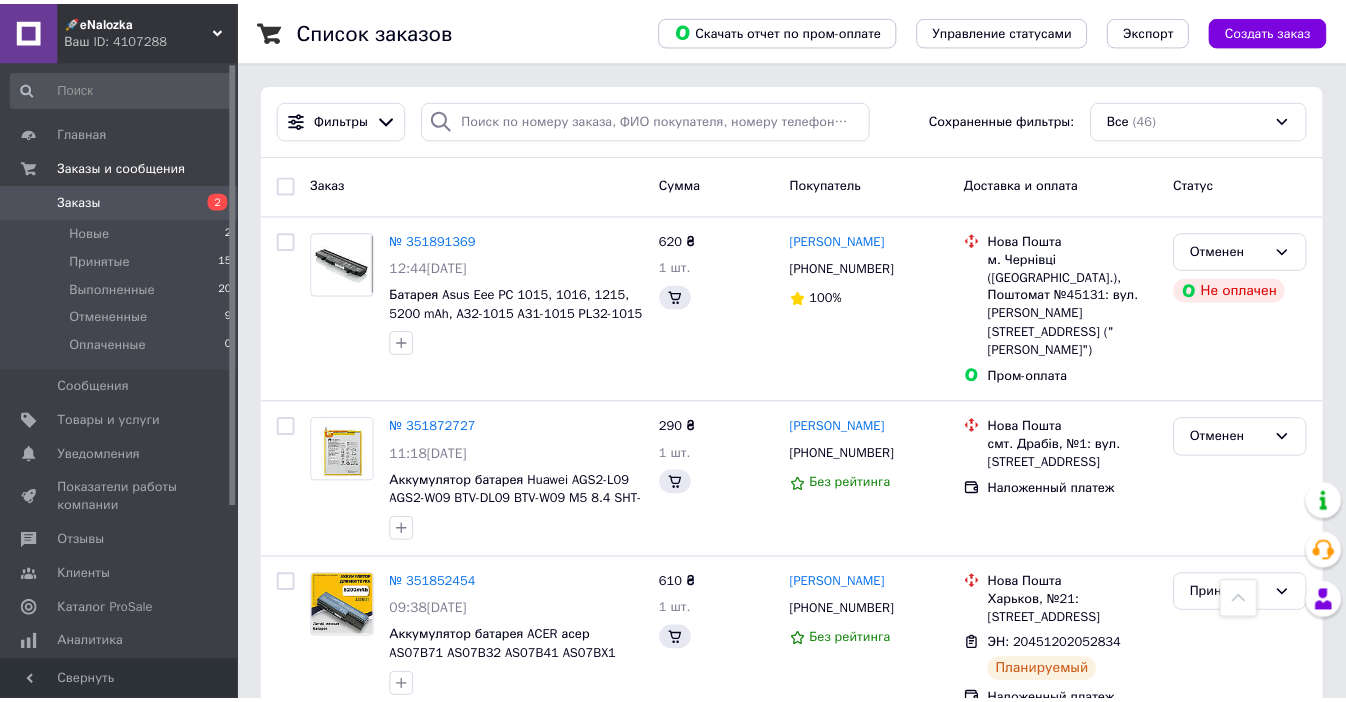 scroll, scrollTop: 2499, scrollLeft: 0, axis: vertical 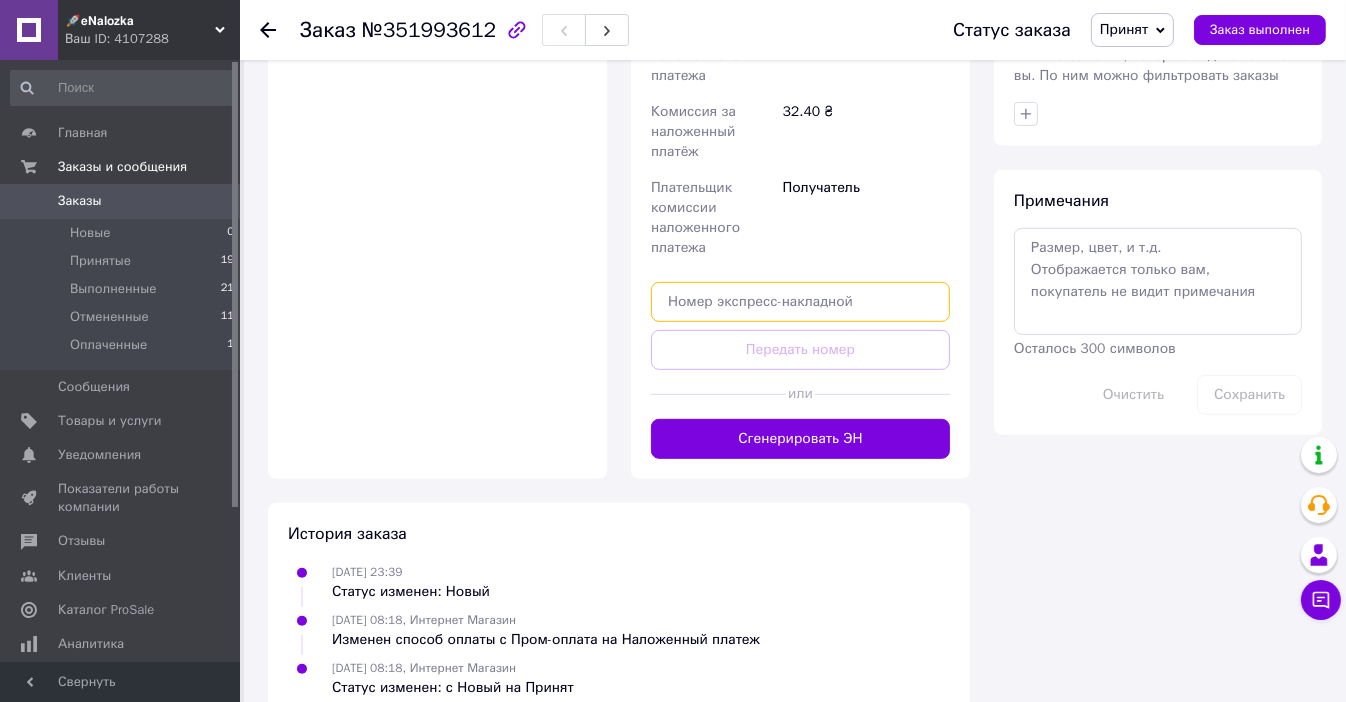 paste on "20451202716983" 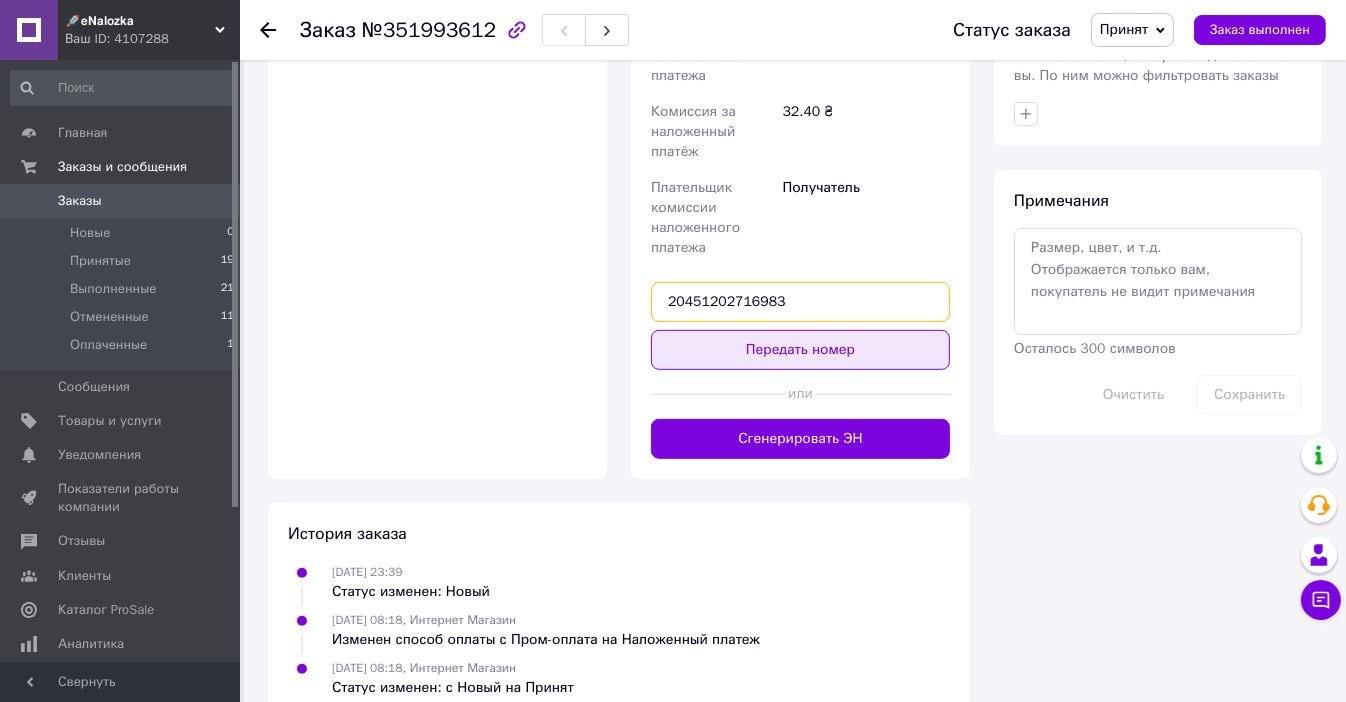 type on "20451202716983" 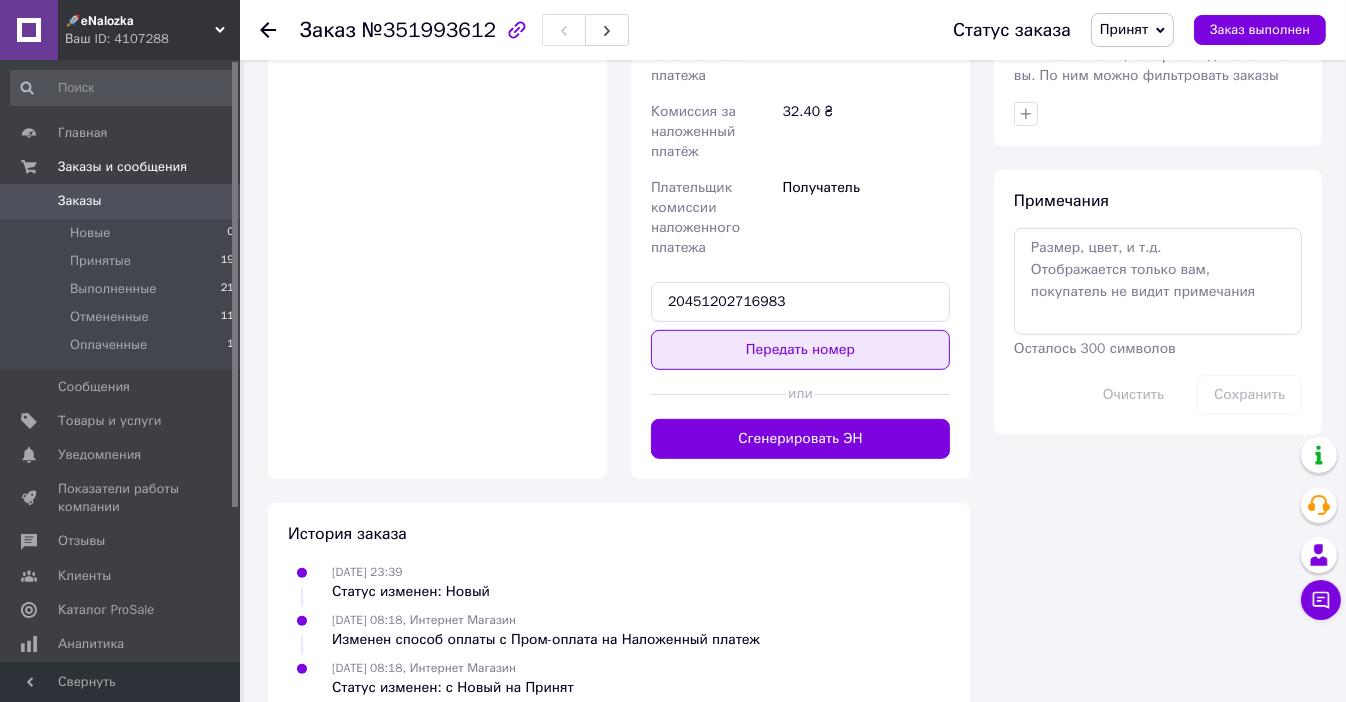 click on "Передать номер" at bounding box center [800, 350] 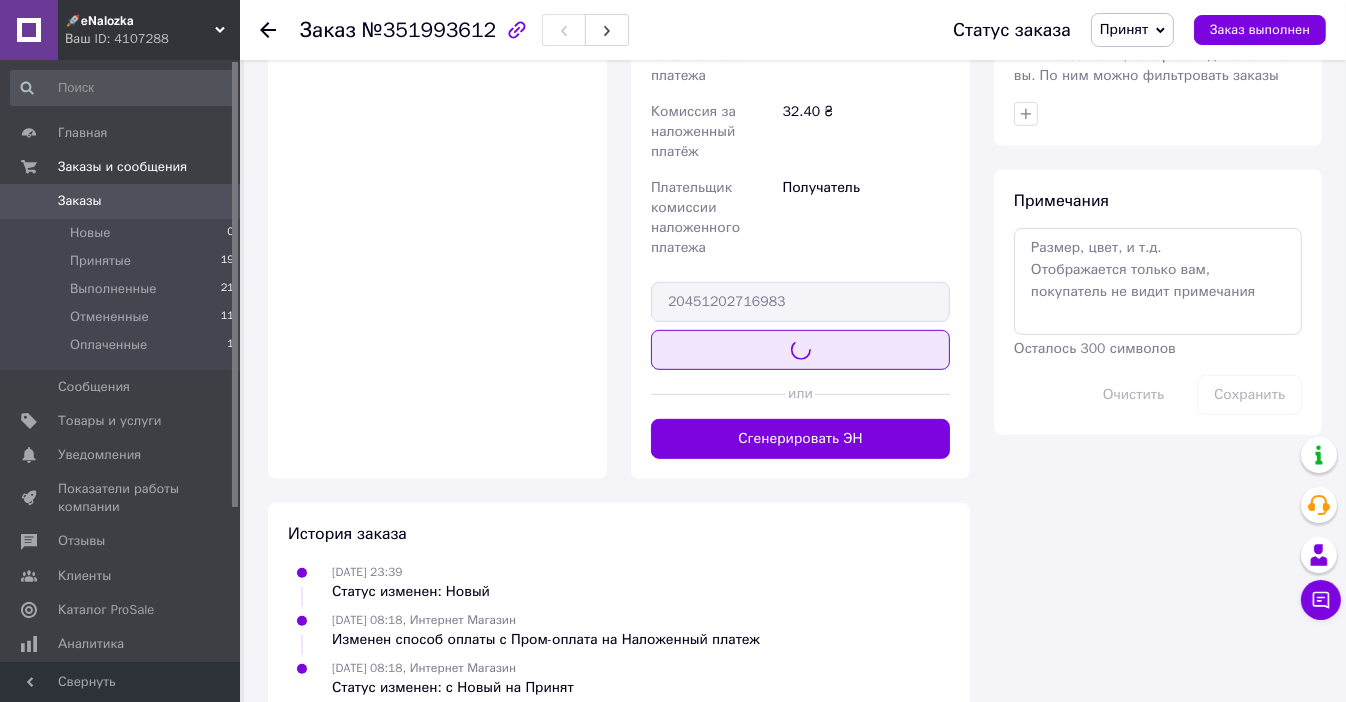scroll, scrollTop: 684, scrollLeft: 0, axis: vertical 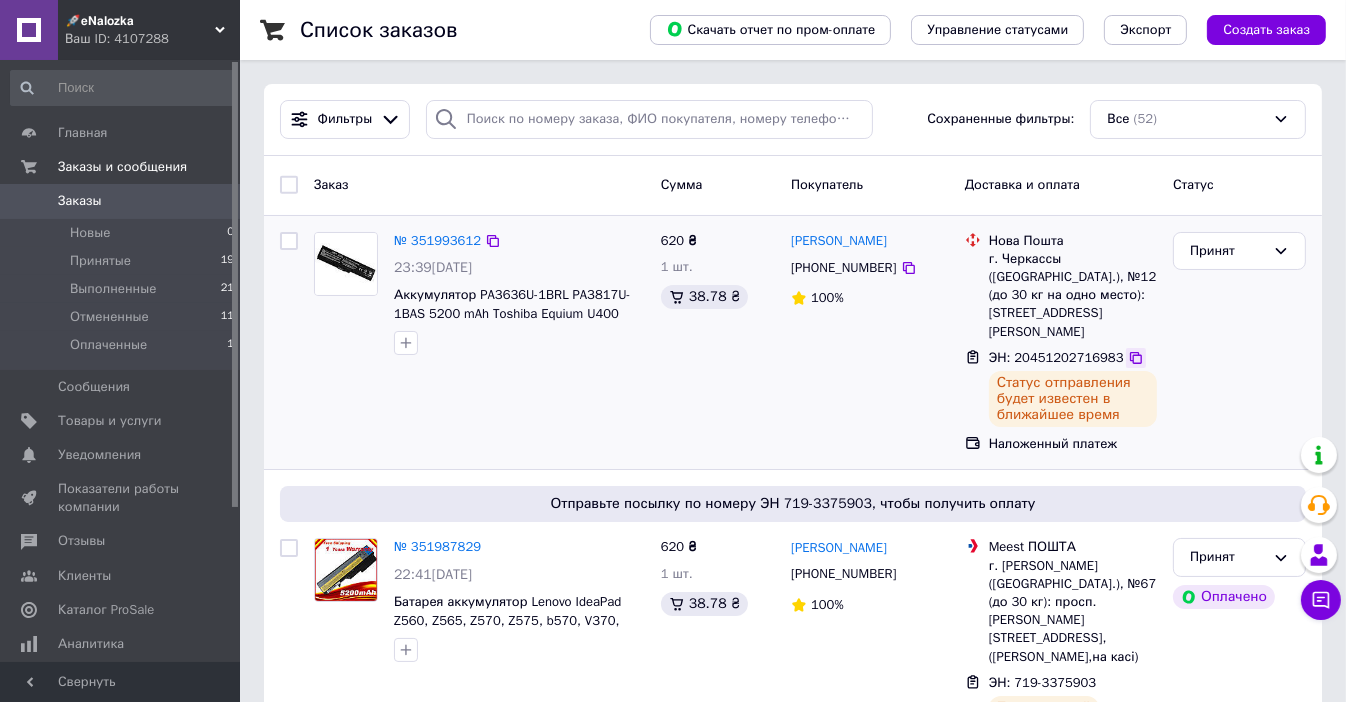 click 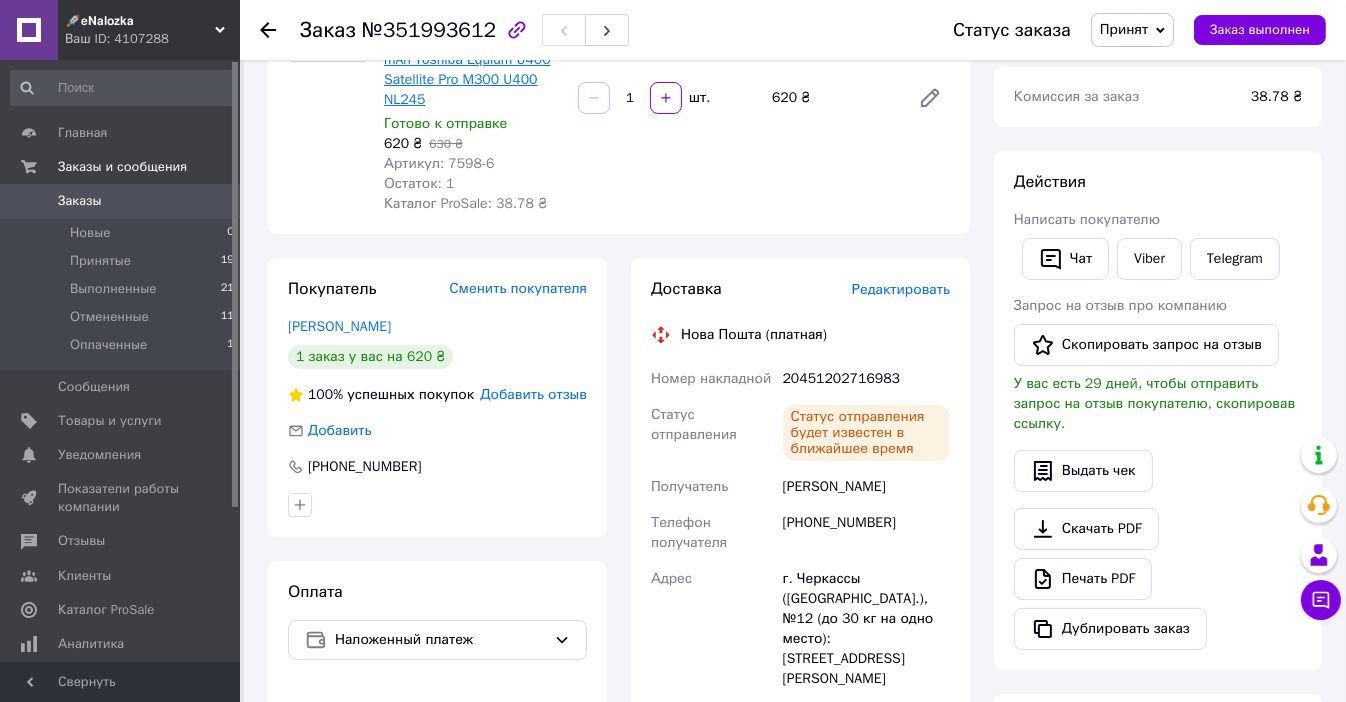 scroll, scrollTop: 0, scrollLeft: 0, axis: both 